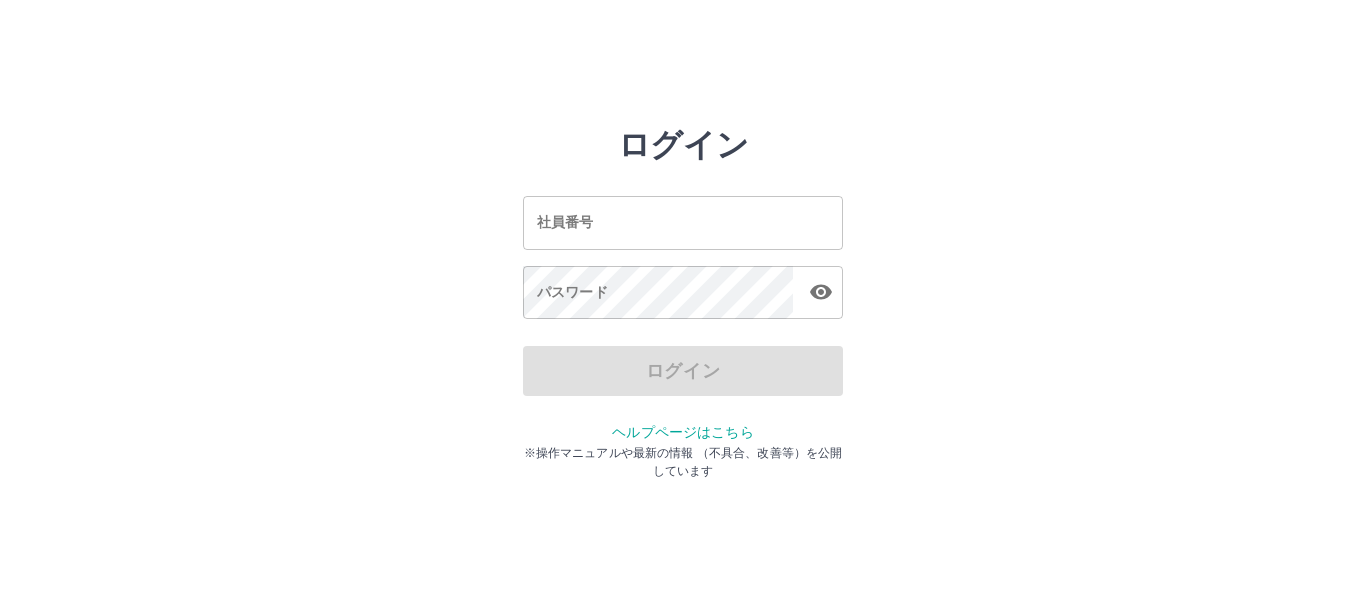 scroll, scrollTop: 0, scrollLeft: 0, axis: both 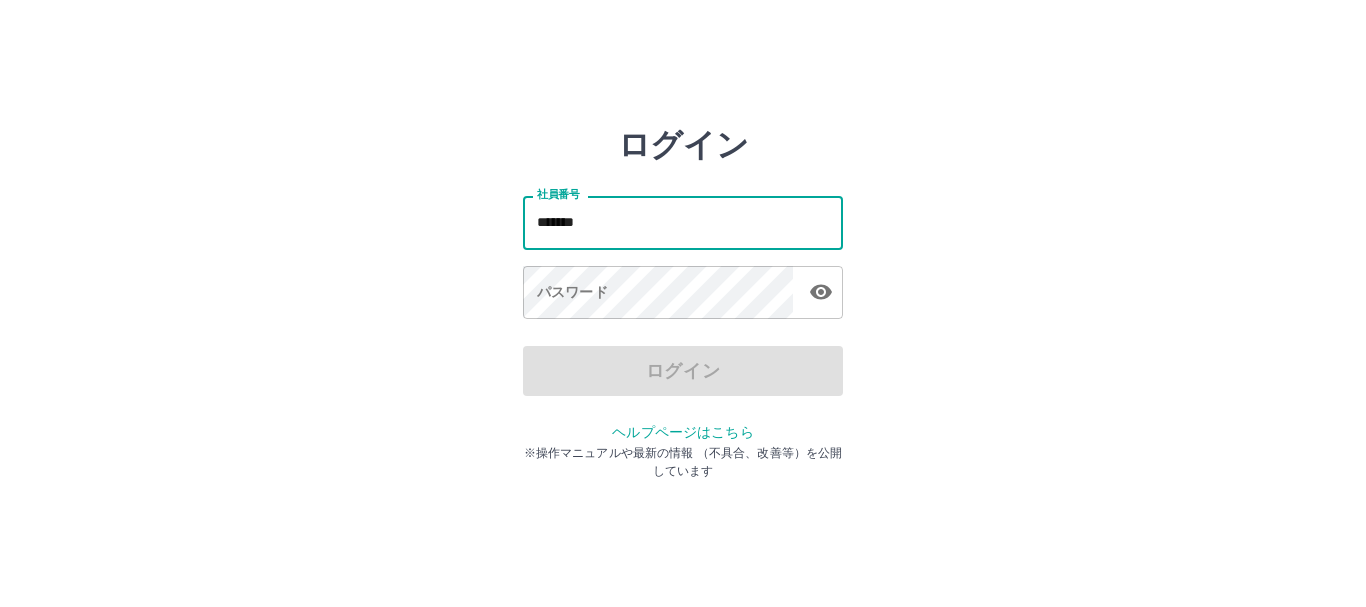 type on "*******" 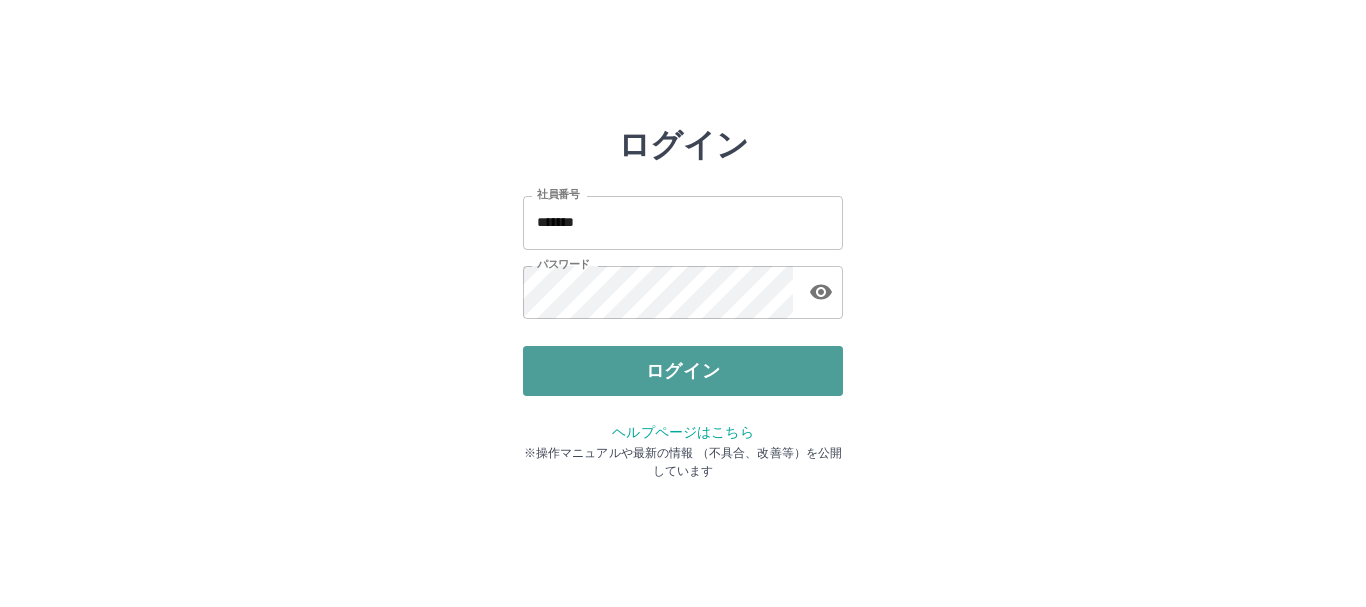 click on "ログイン" at bounding box center [683, 371] 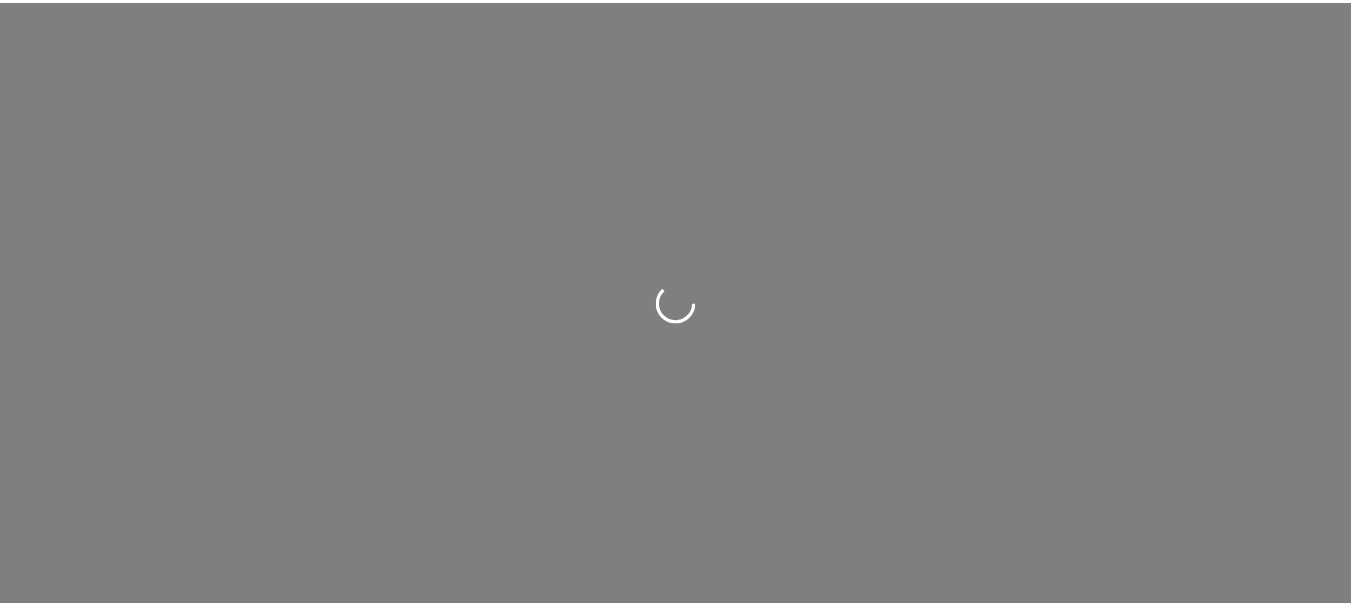 scroll, scrollTop: 0, scrollLeft: 0, axis: both 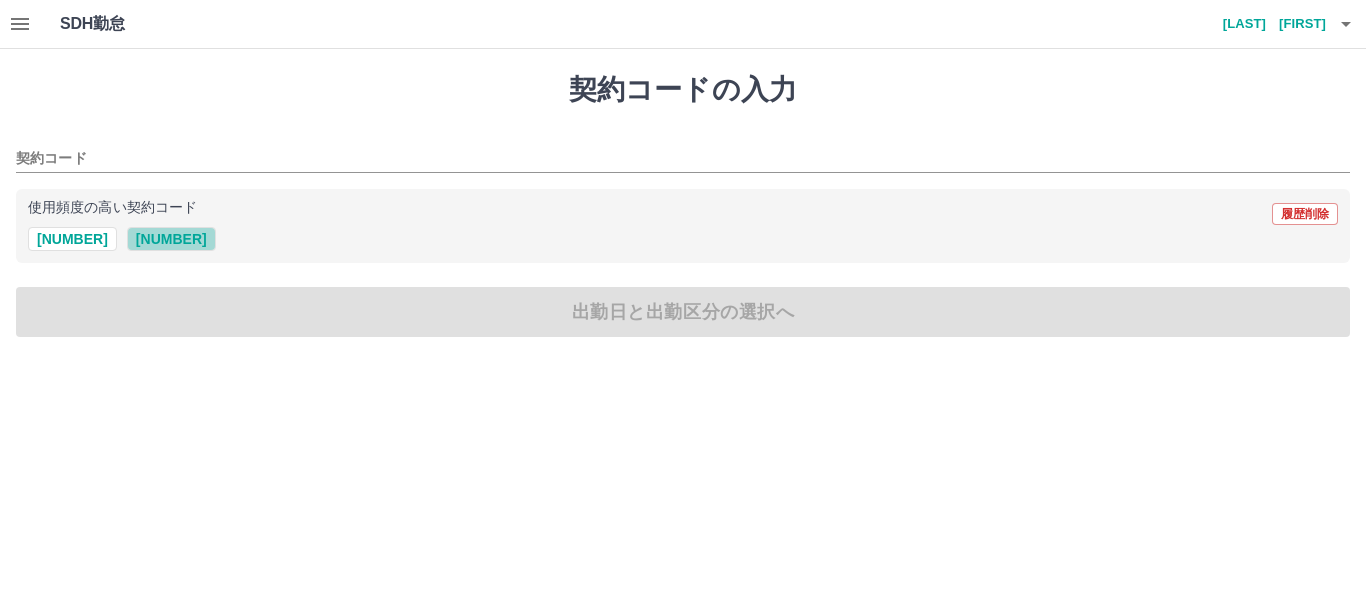 click on "[NUMBER]" at bounding box center [171, 239] 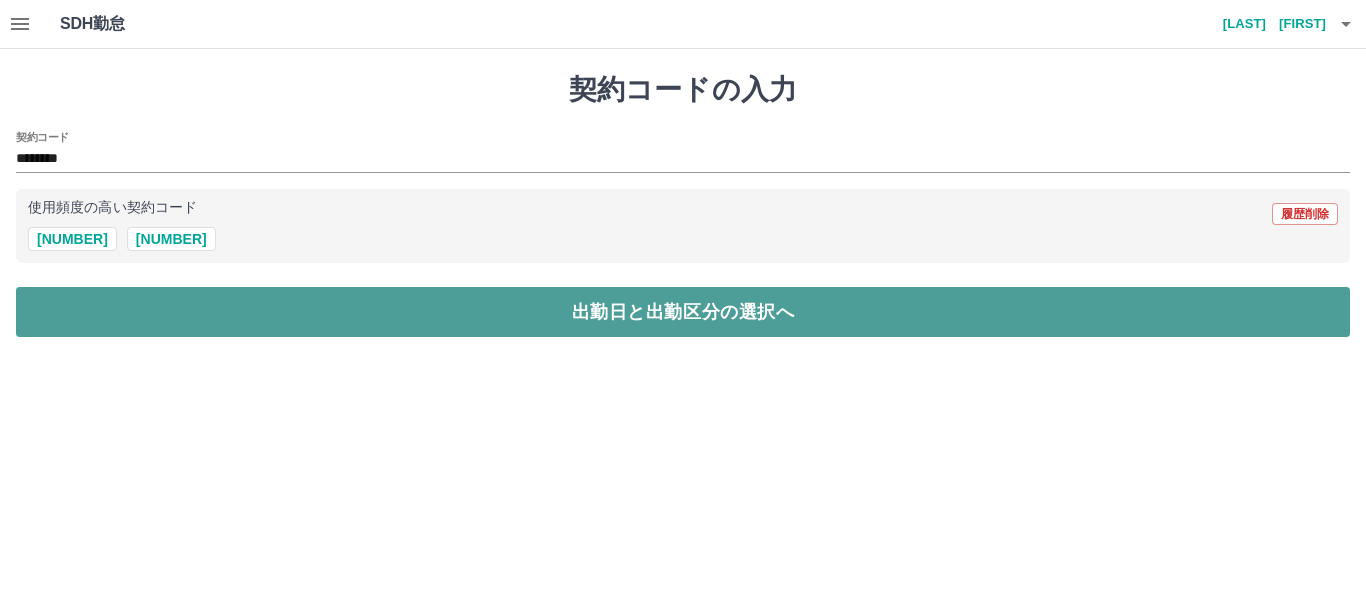 click on "出勤日と出勤区分の選択へ" at bounding box center (683, 312) 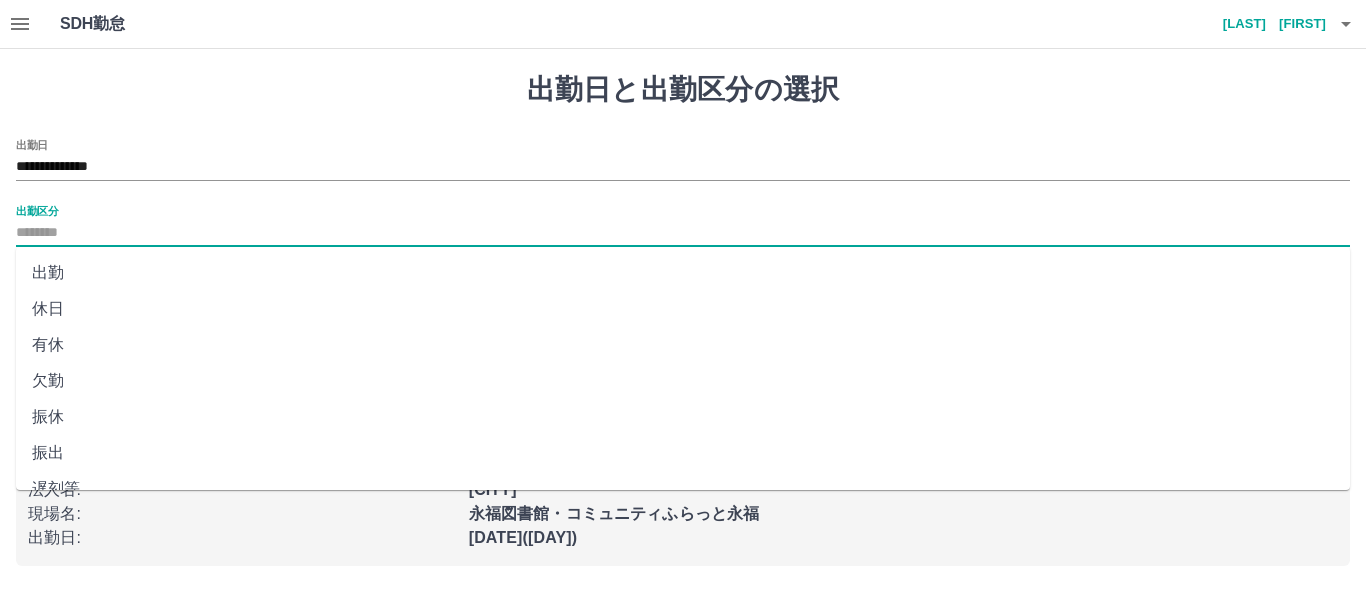 click on "出勤区分" at bounding box center (683, 233) 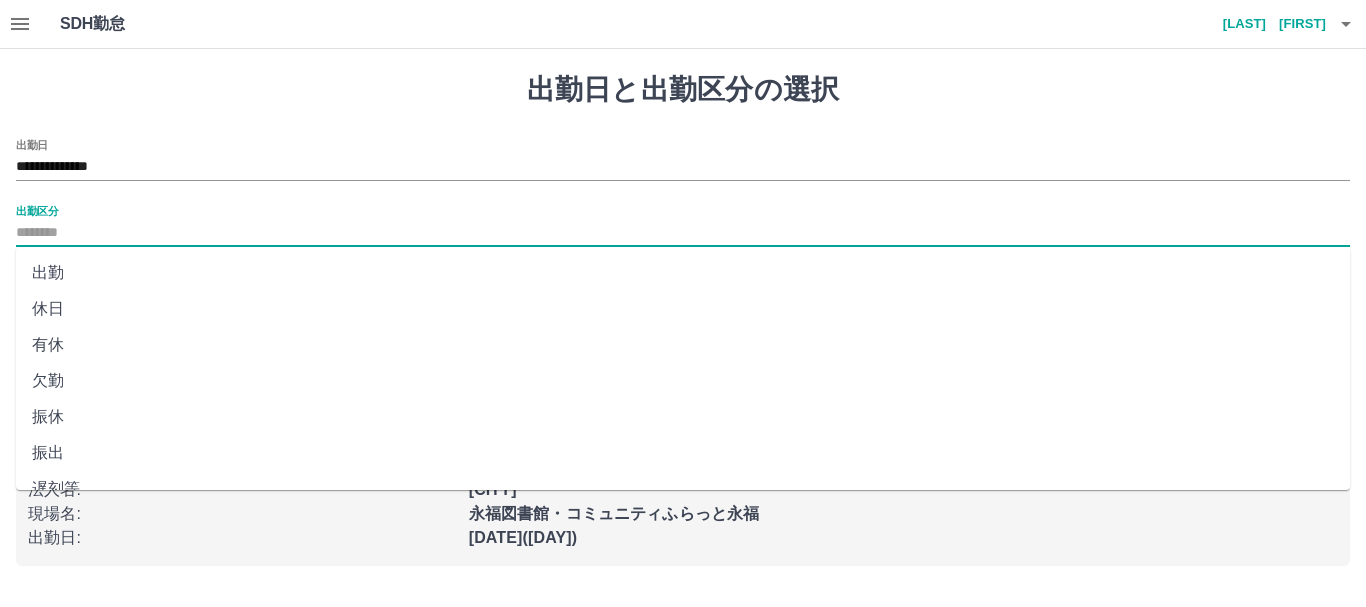 click on "出勤" at bounding box center (683, 273) 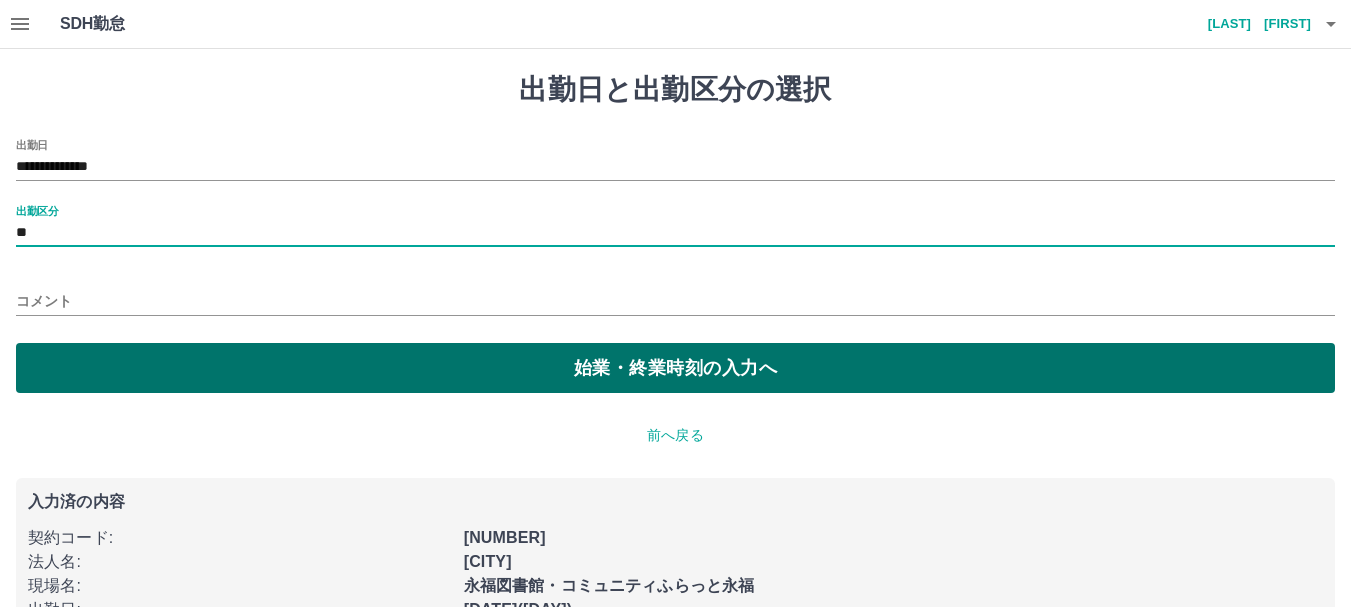 click on "始業・終業時刻の入力へ" at bounding box center (675, 368) 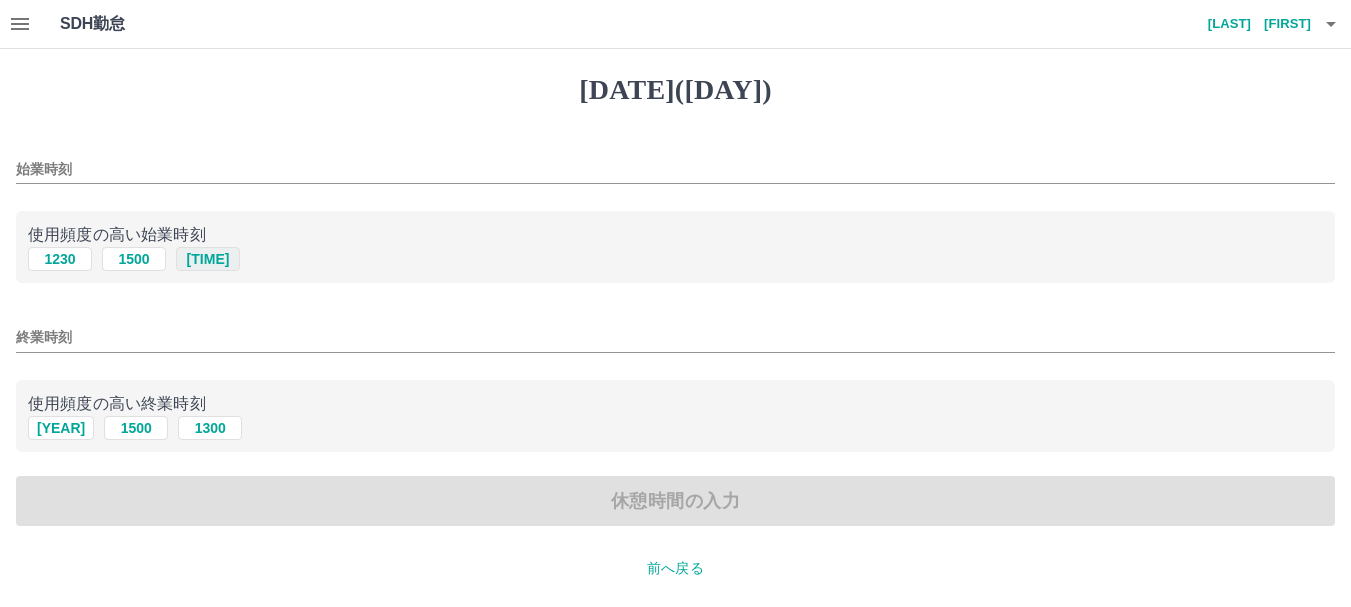 click on "[TIME]" at bounding box center (208, 259) 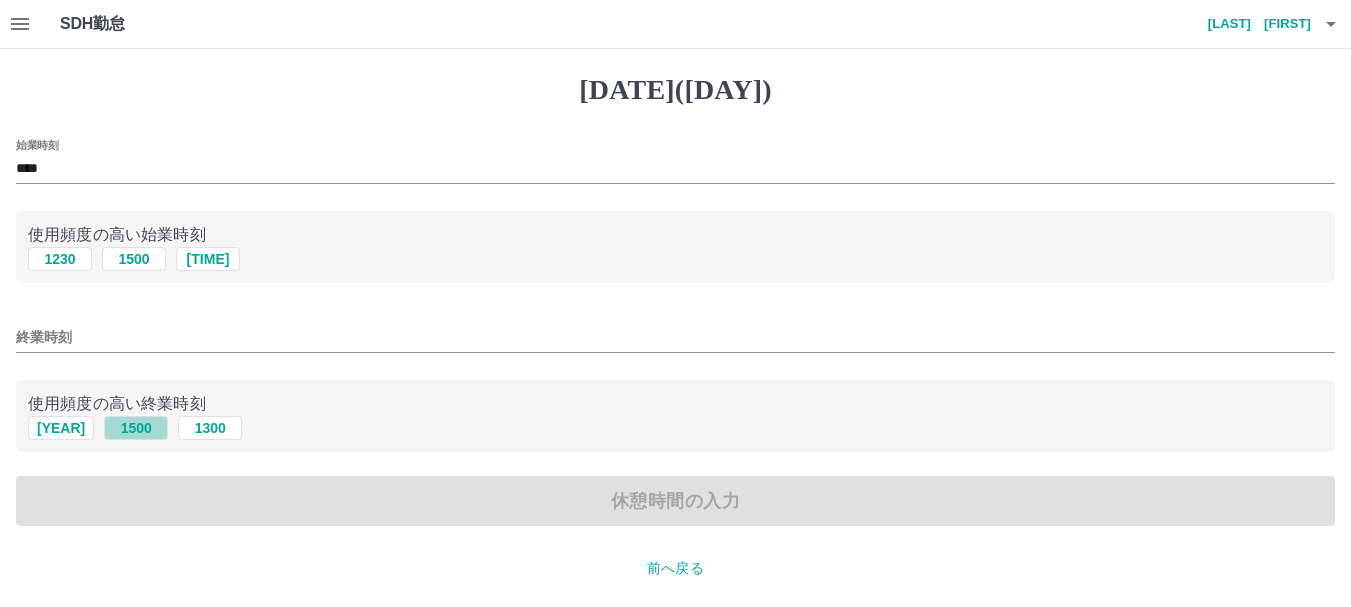 click on "1500" at bounding box center [134, 259] 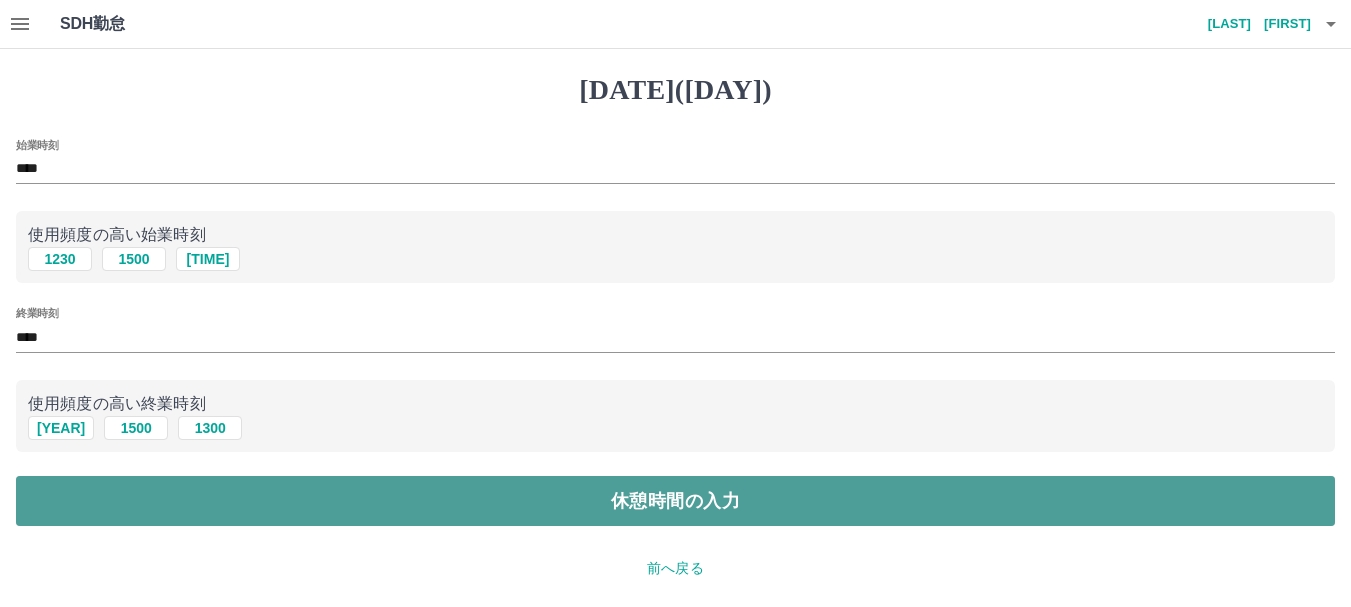 click on "休憩時間の入力" at bounding box center (675, 501) 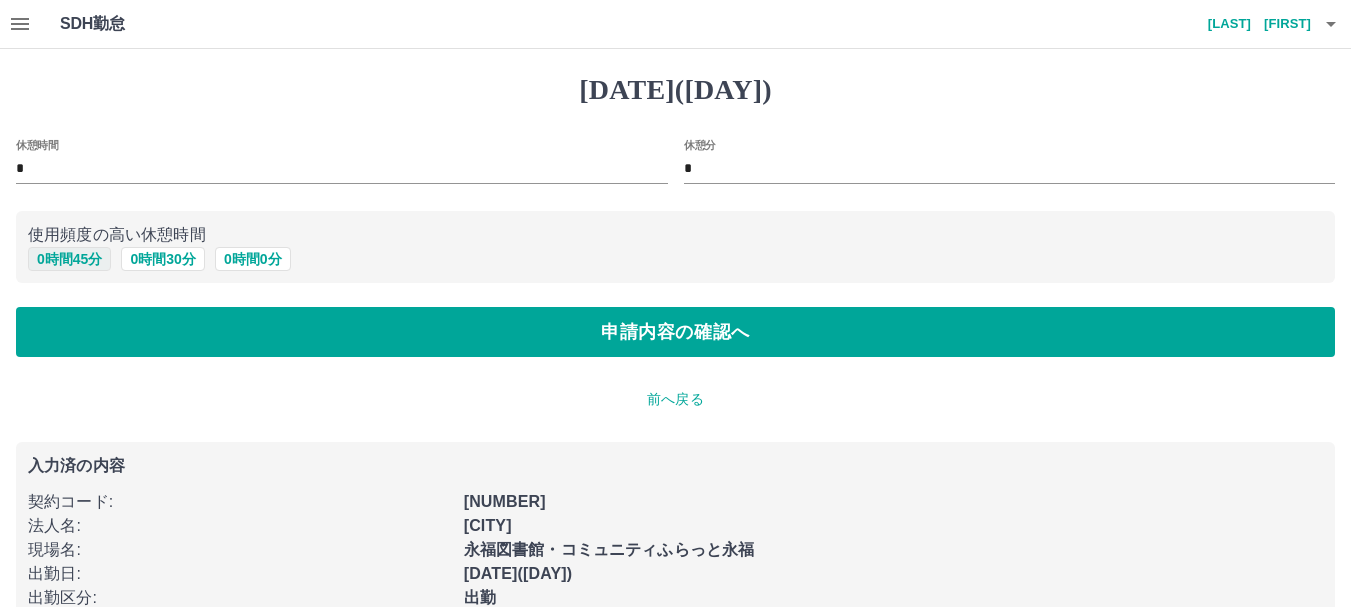 click on "0 時間 45 分" at bounding box center (69, 259) 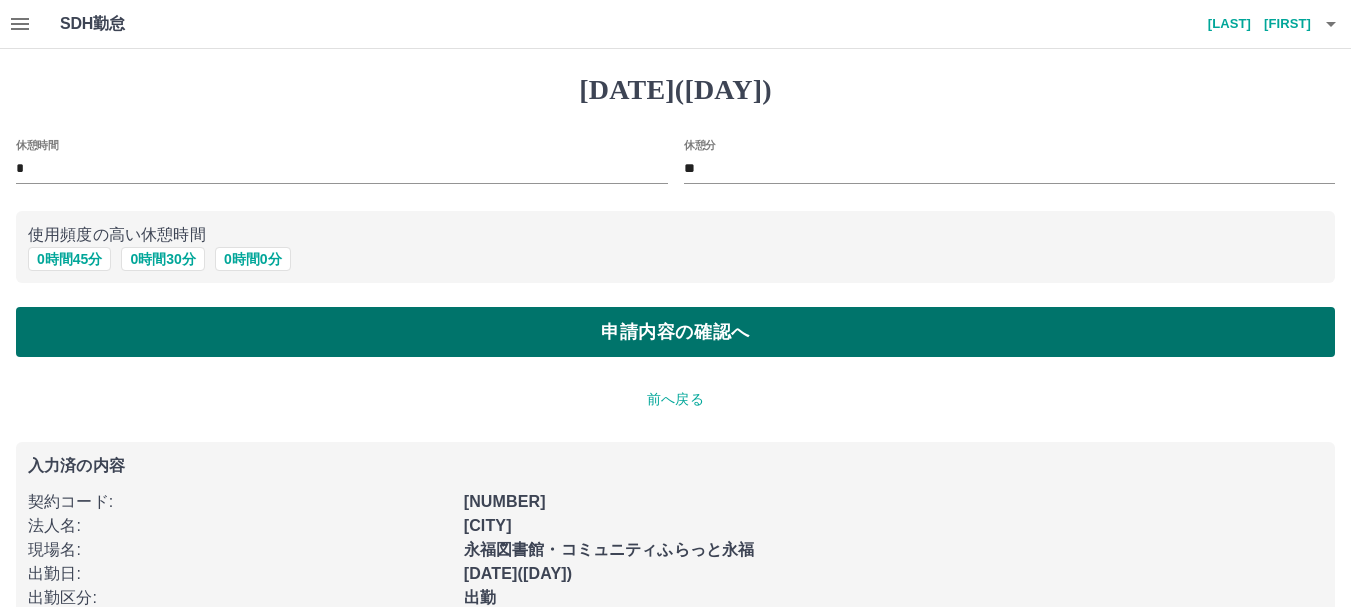 click on "申請内容の確認へ" at bounding box center (675, 332) 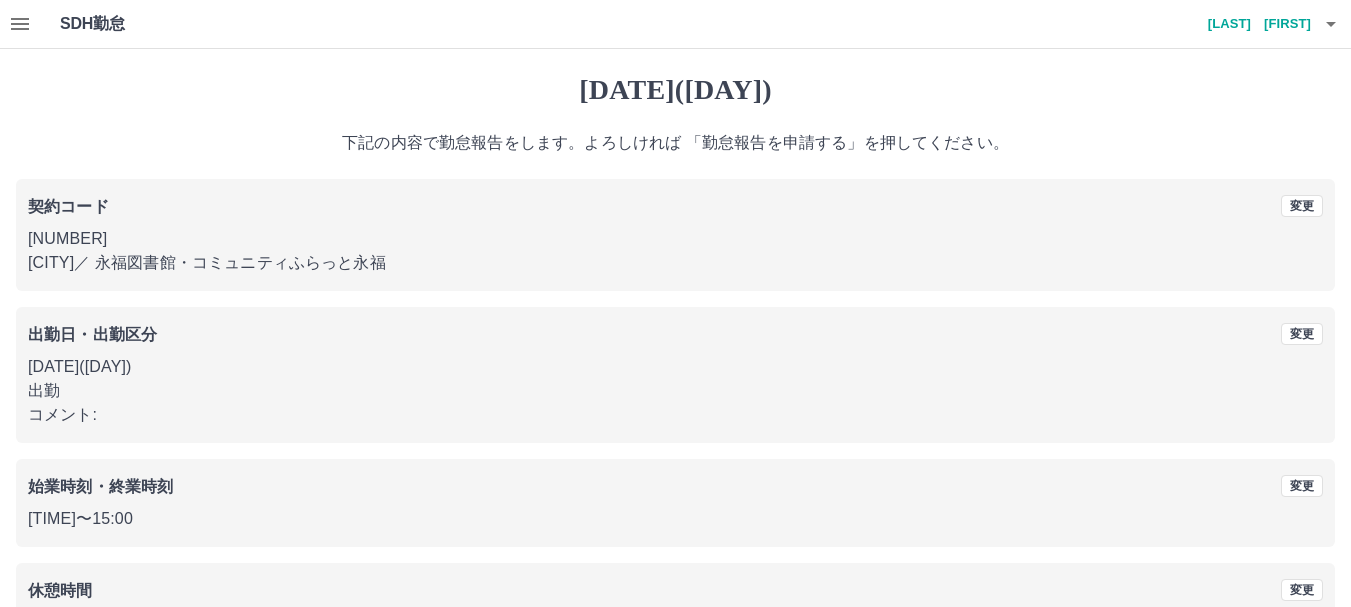 scroll, scrollTop: 142, scrollLeft: 0, axis: vertical 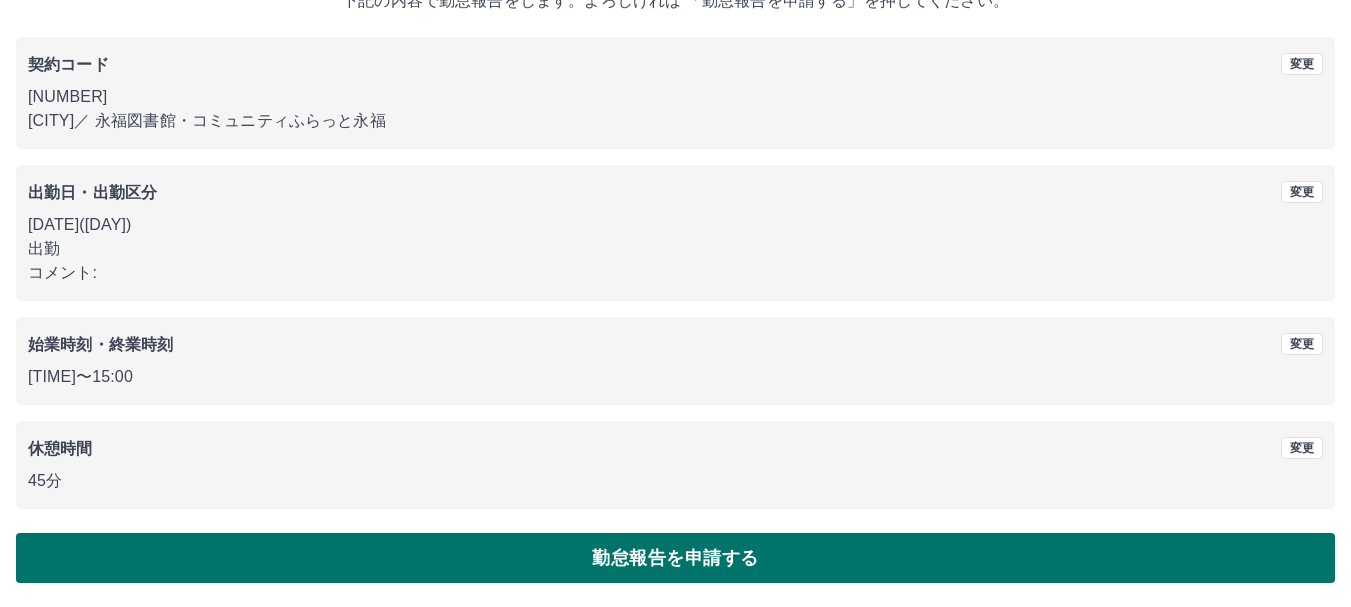 click on "勤怠報告を申請する" at bounding box center [675, 558] 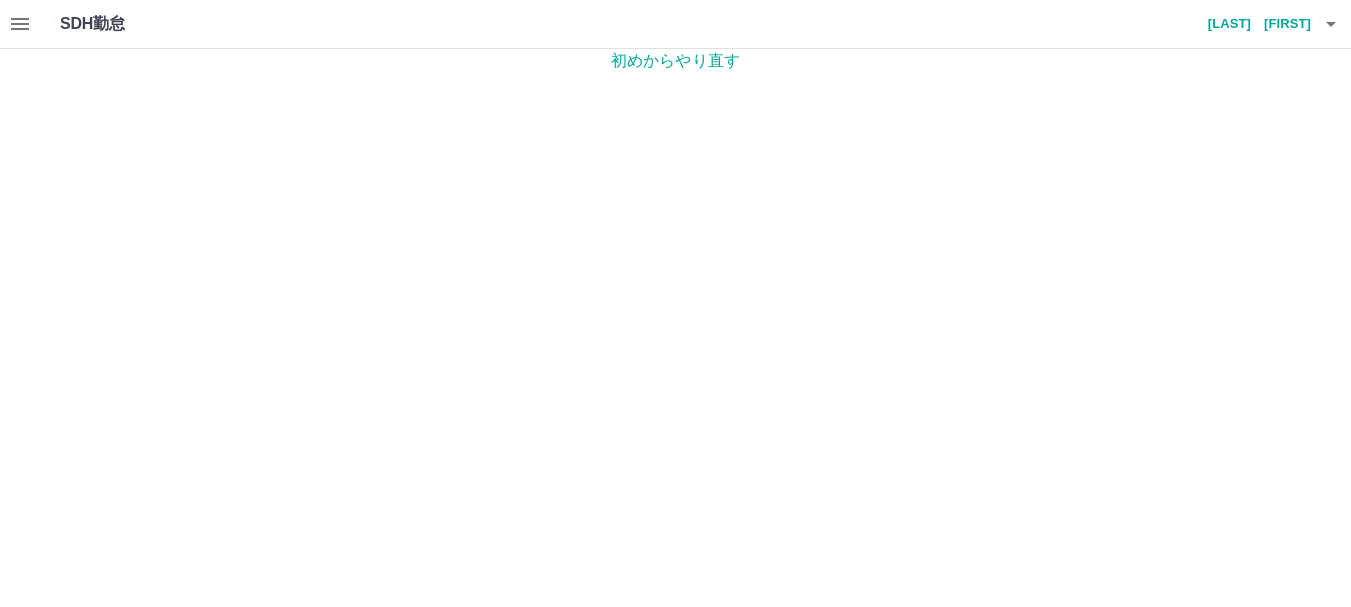 scroll, scrollTop: 0, scrollLeft: 0, axis: both 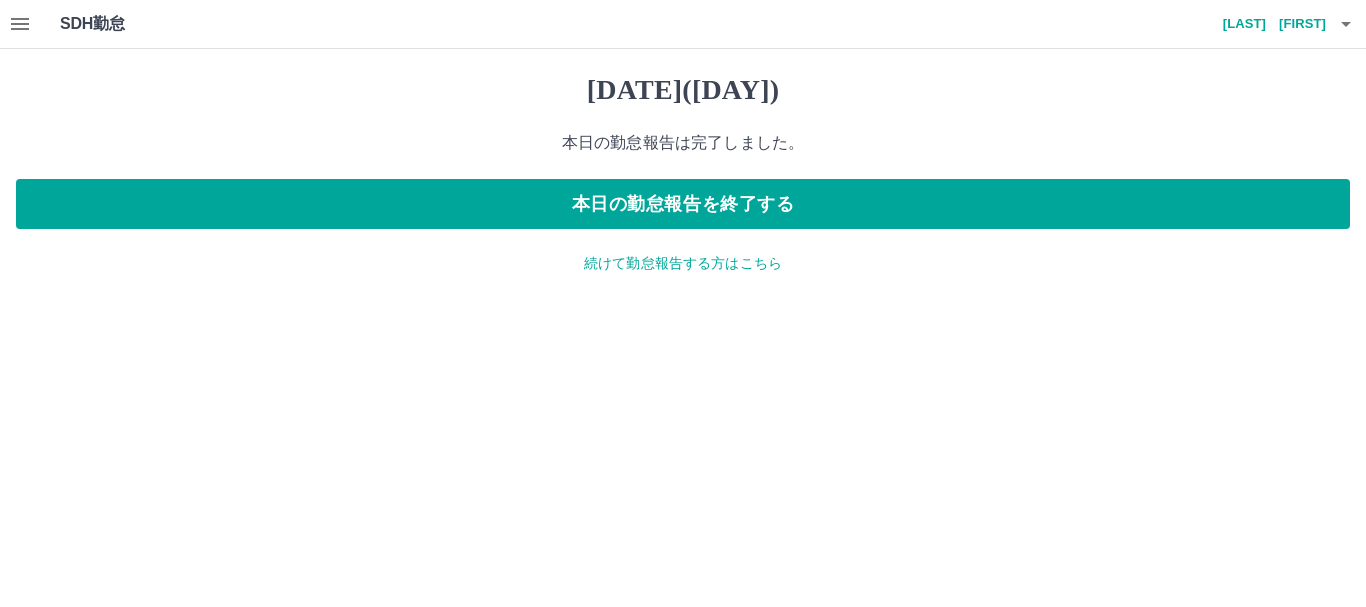 click on "続けて勤怠報告する方はこちら" at bounding box center [683, 263] 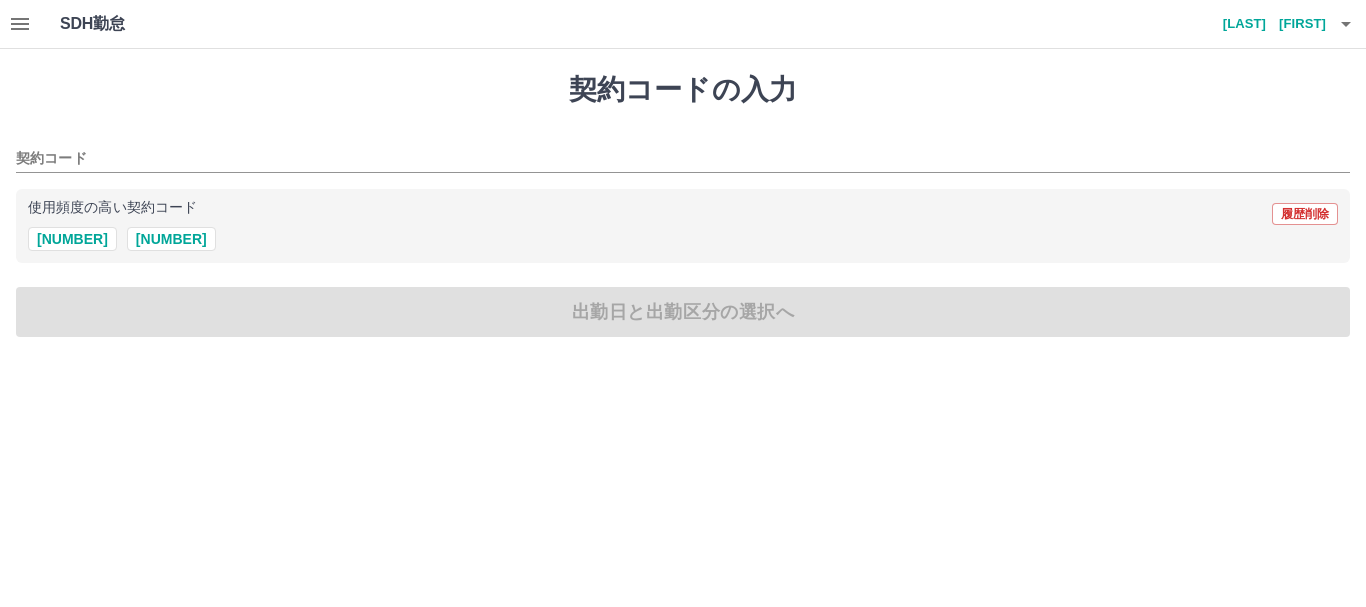 click at bounding box center [20, 24] 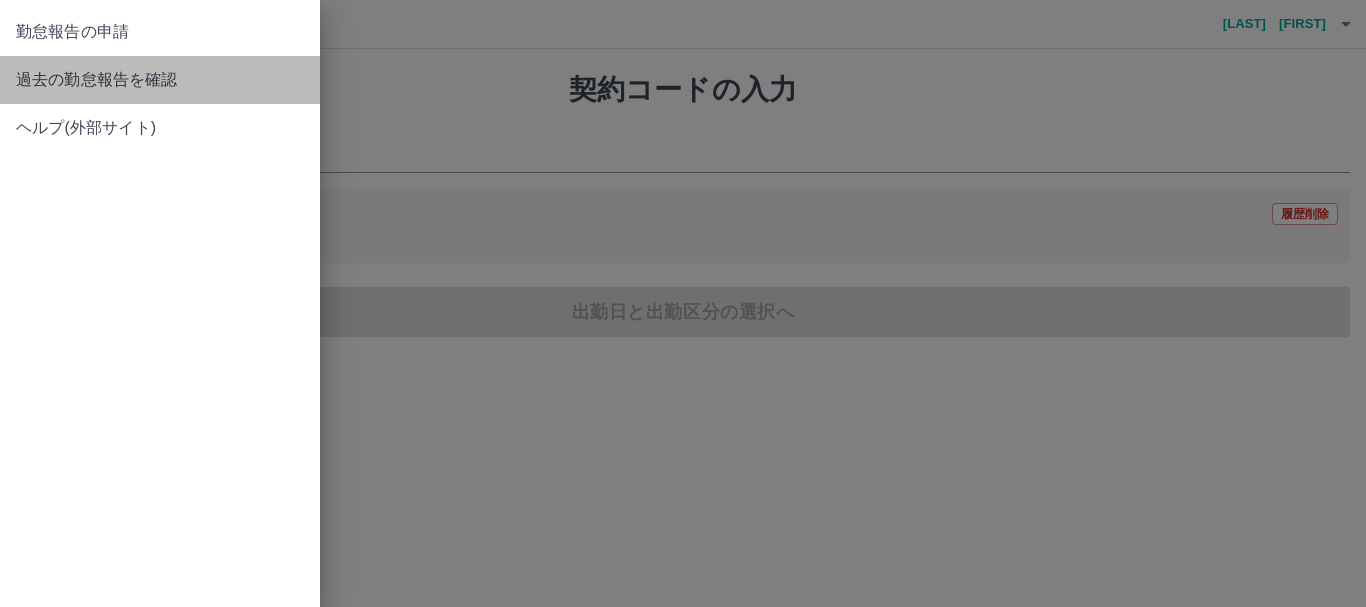 click on "過去の勤怠報告を確認" at bounding box center (160, 32) 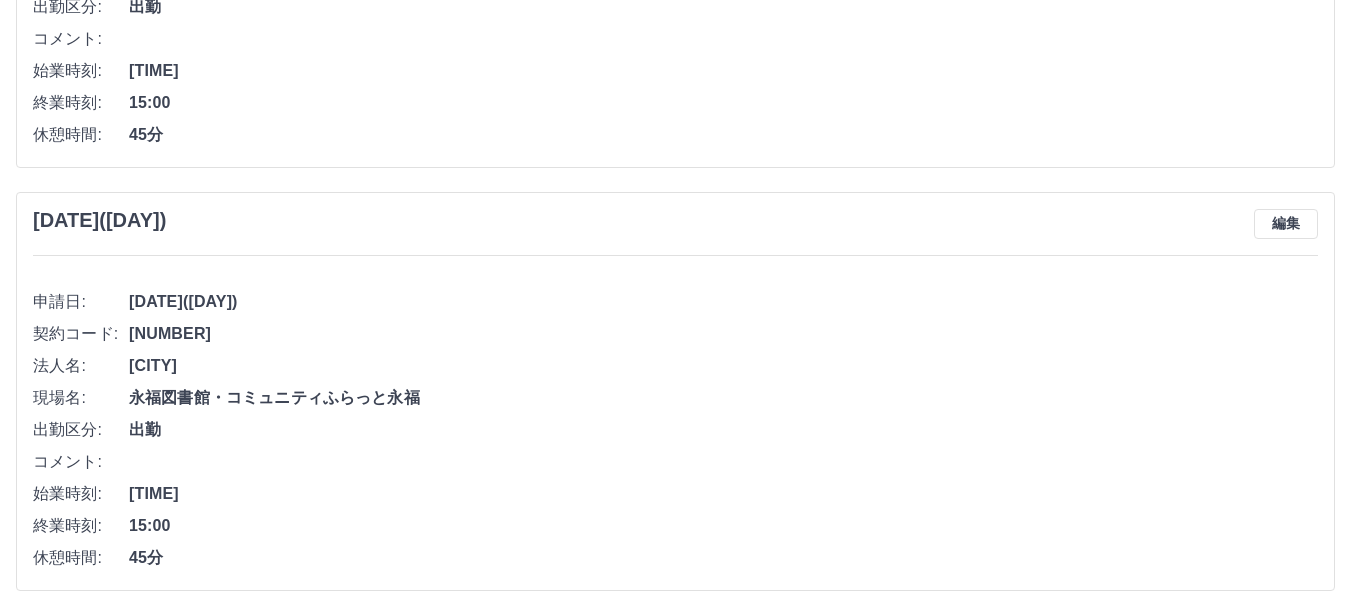 scroll, scrollTop: 0, scrollLeft: 0, axis: both 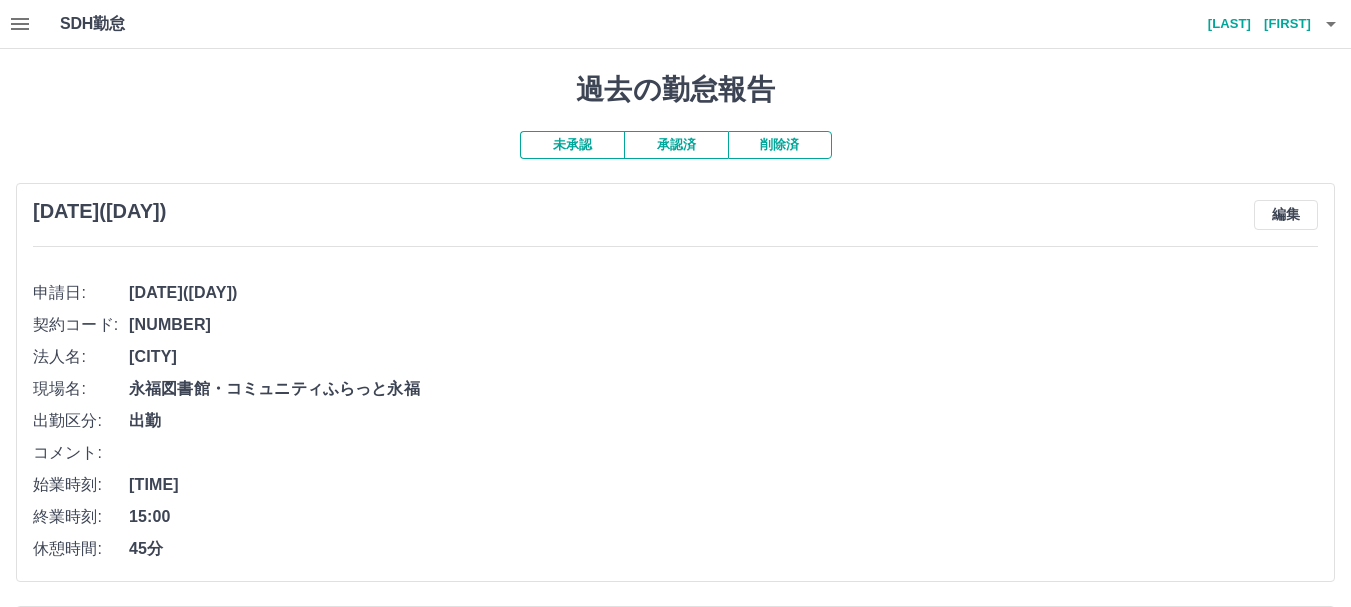 click on "承認済" at bounding box center [676, 145] 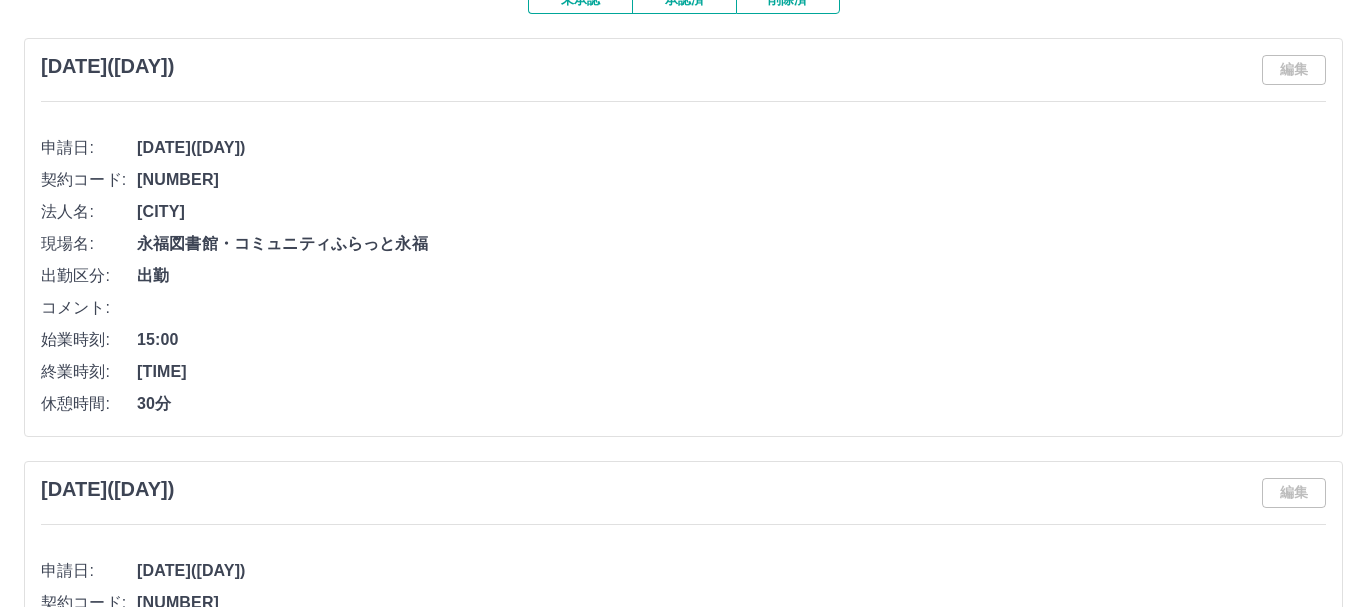 scroll, scrollTop: 0, scrollLeft: 0, axis: both 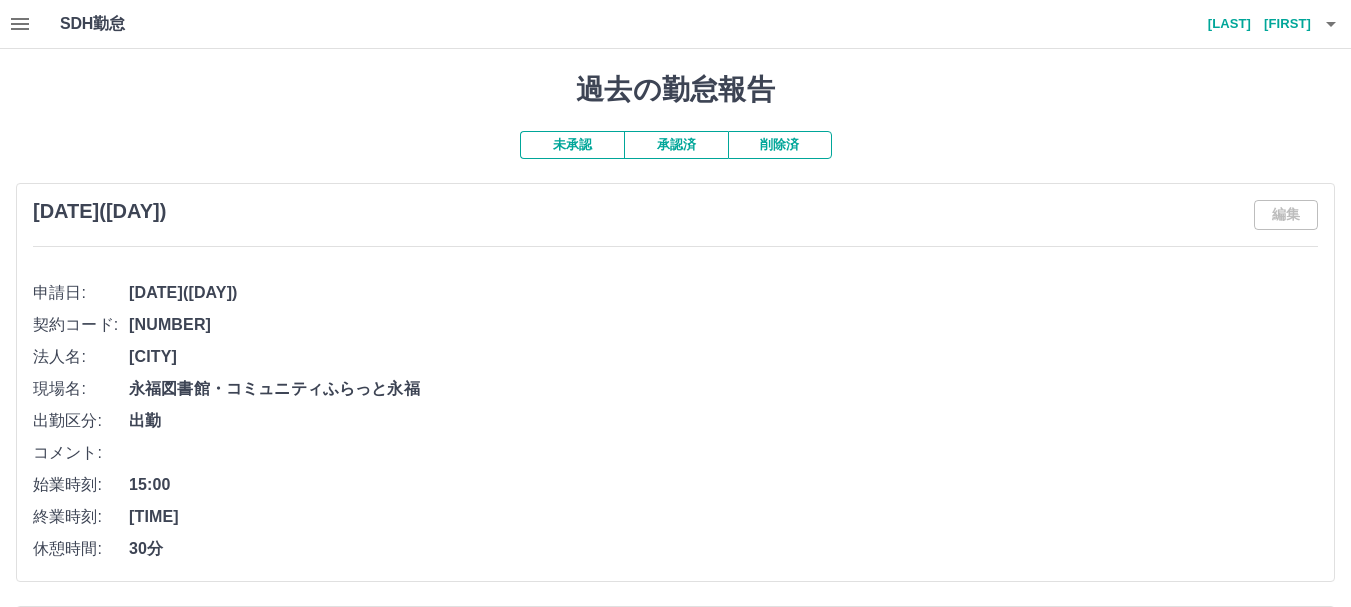 click on "[LAST]　[FIRST]" at bounding box center (1251, 24) 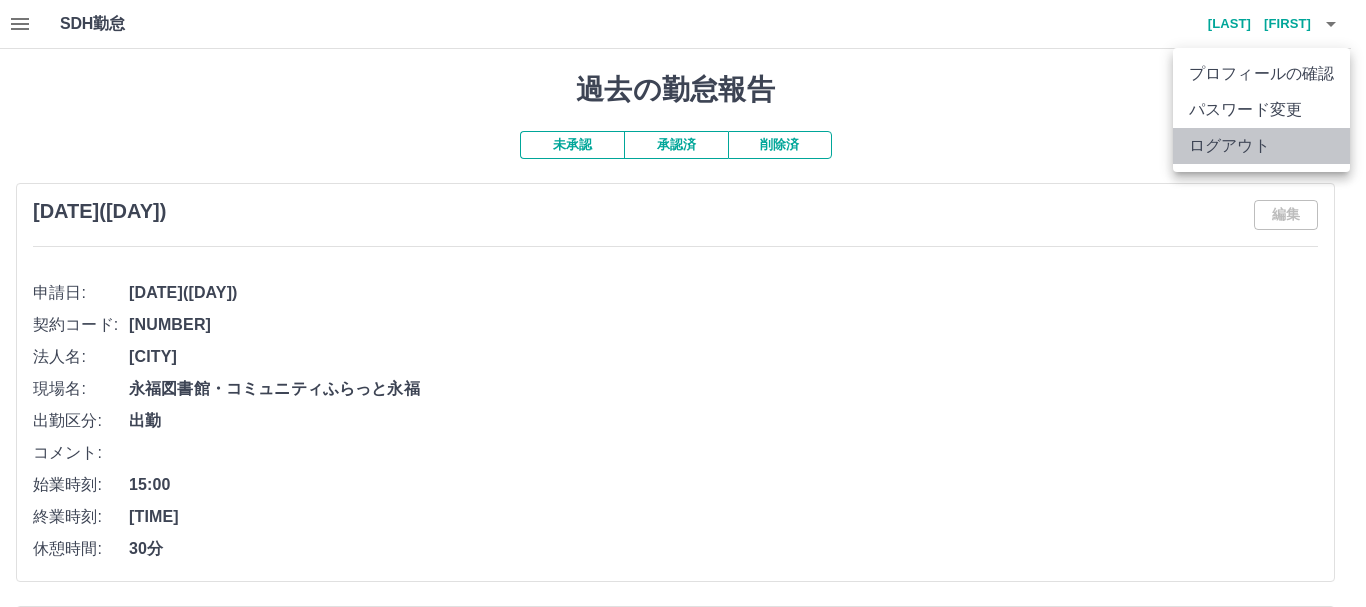 click on "ログアウト" at bounding box center [1261, 146] 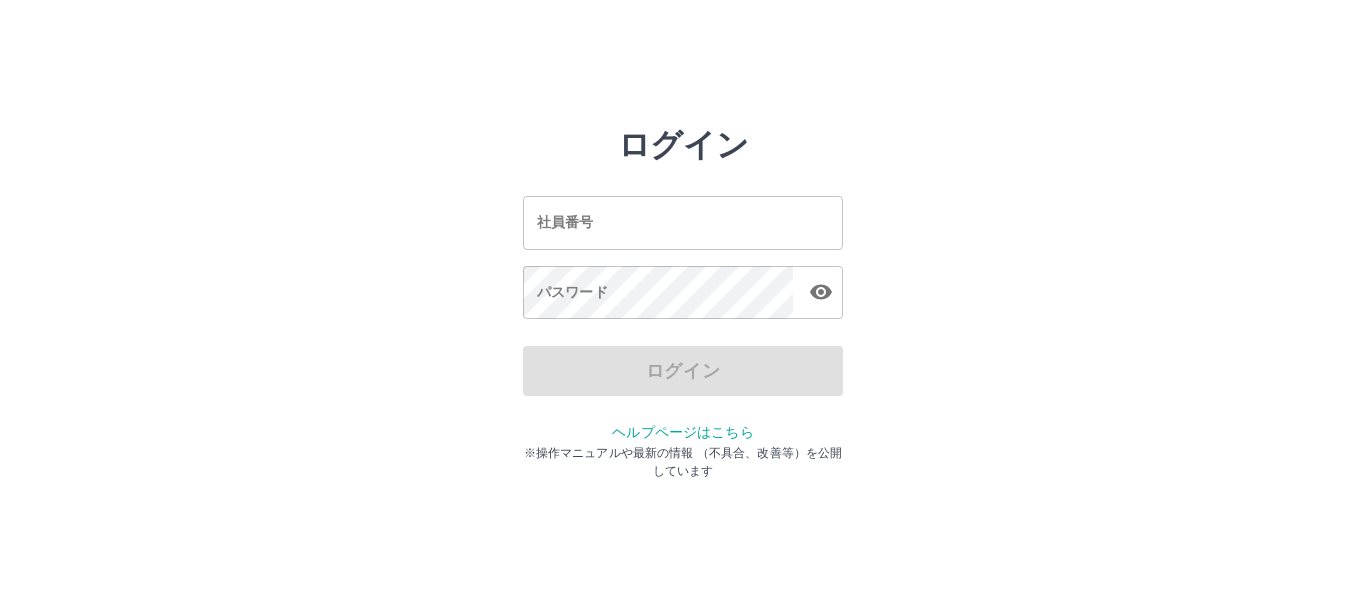 scroll, scrollTop: 0, scrollLeft: 0, axis: both 